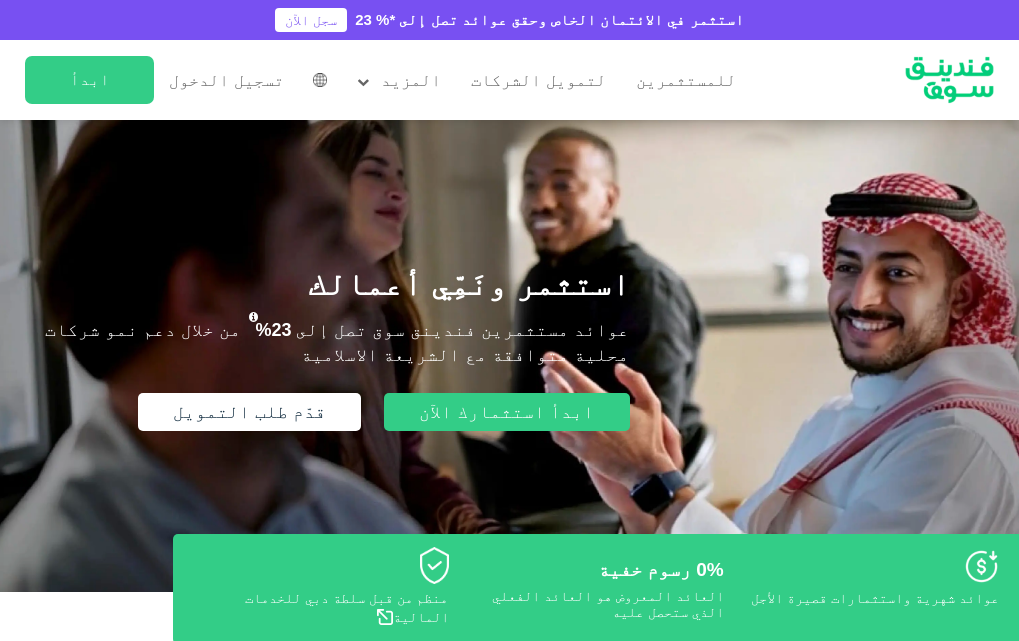scroll, scrollTop: 0, scrollLeft: 0, axis: both 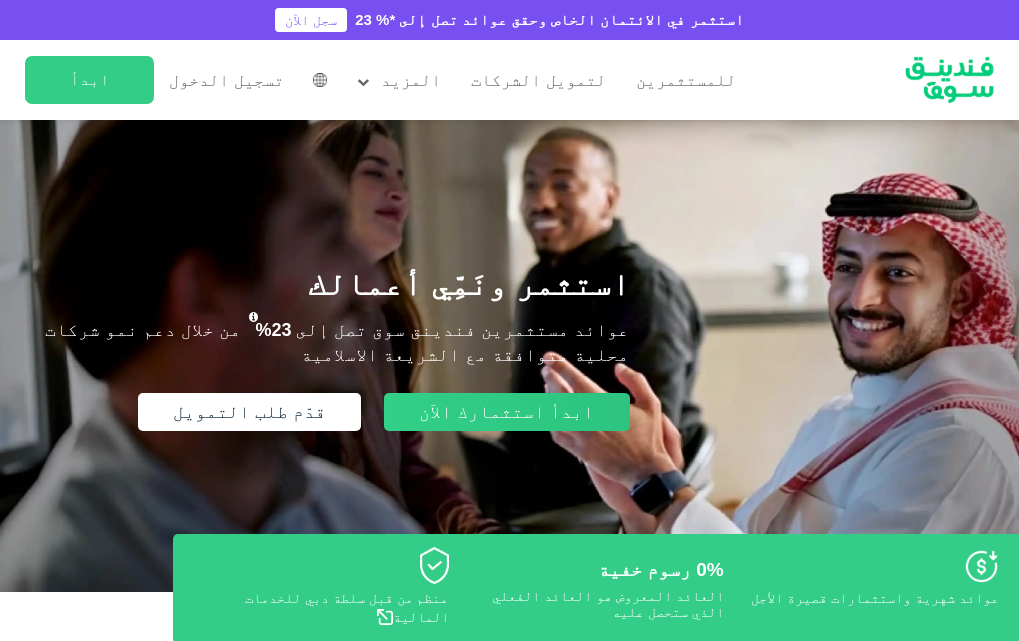 click on "ابدأ استثمارك الآن" at bounding box center (506, 412) 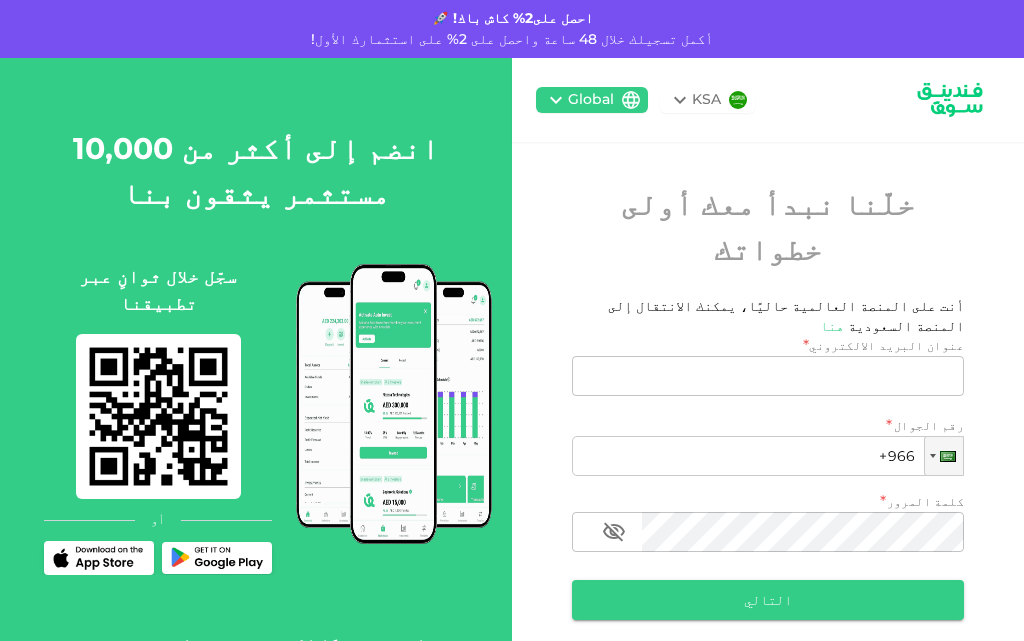 scroll, scrollTop: 0, scrollLeft: 0, axis: both 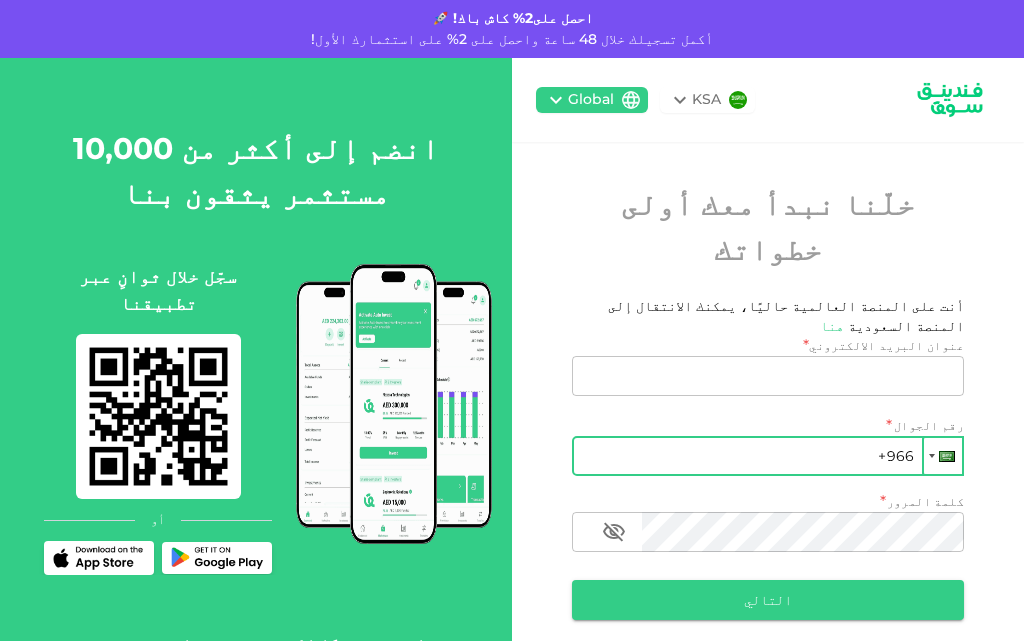 click at bounding box center [932, 456] 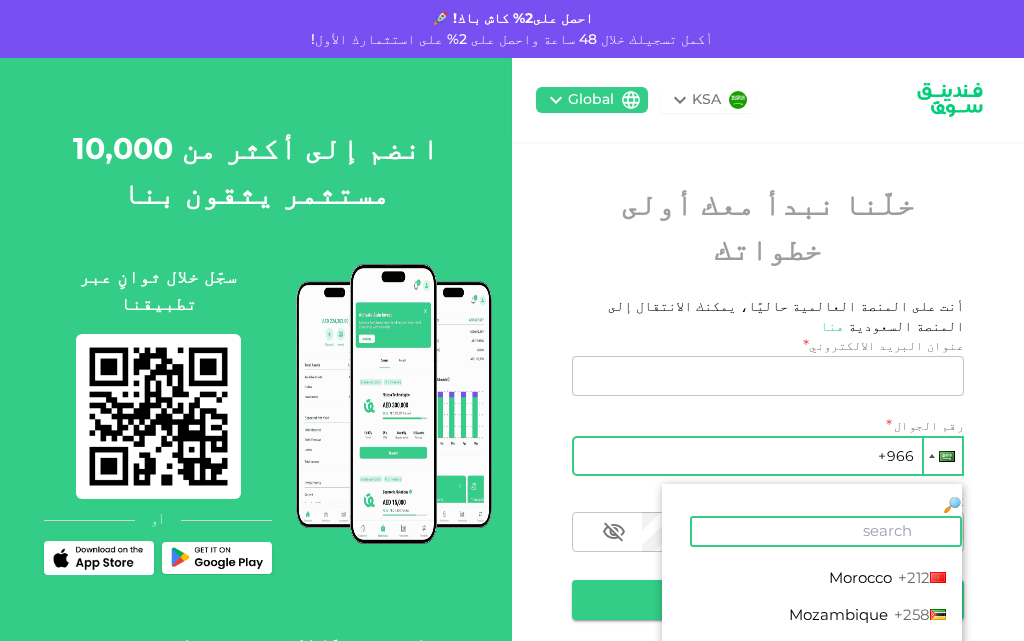 scroll, scrollTop: 4700, scrollLeft: 0, axis: vertical 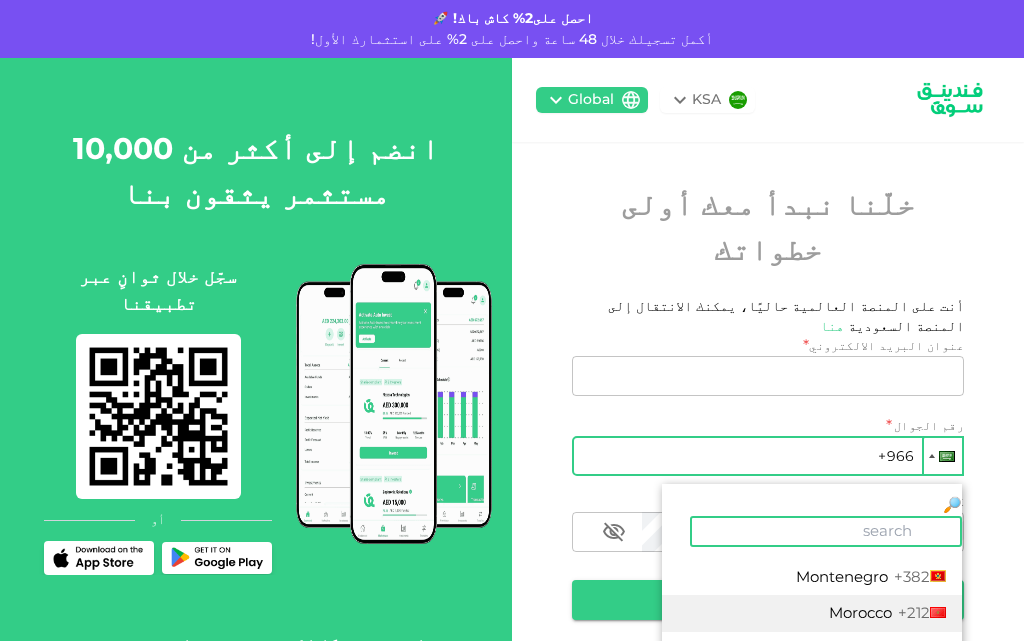 click on "[COUNTRY] +[COUNTRY_CODE]" at bounding box center [812, 613] 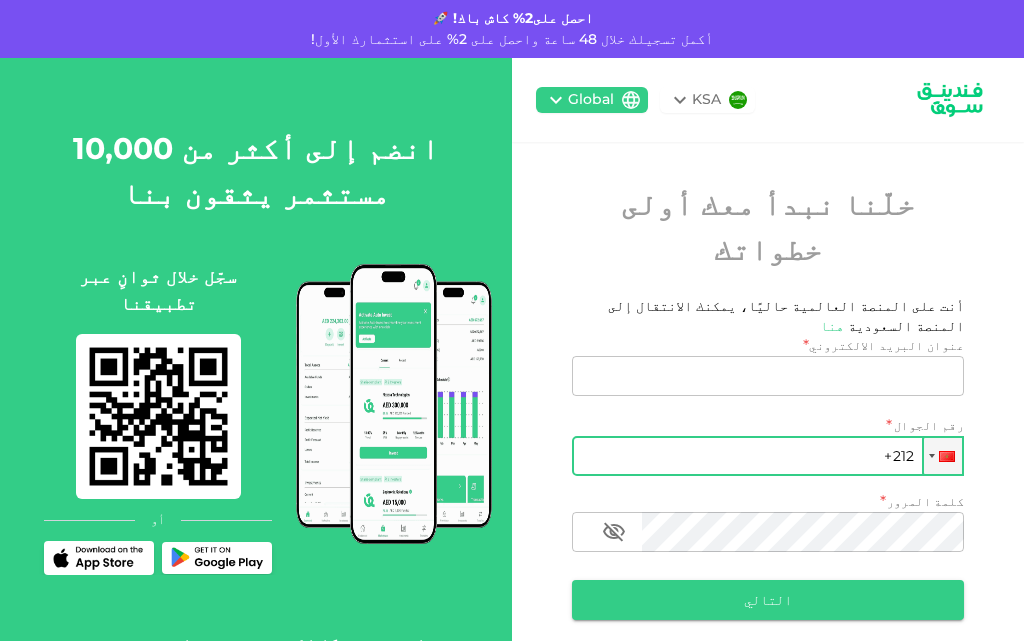 click on "+212" at bounding box center (768, 456) 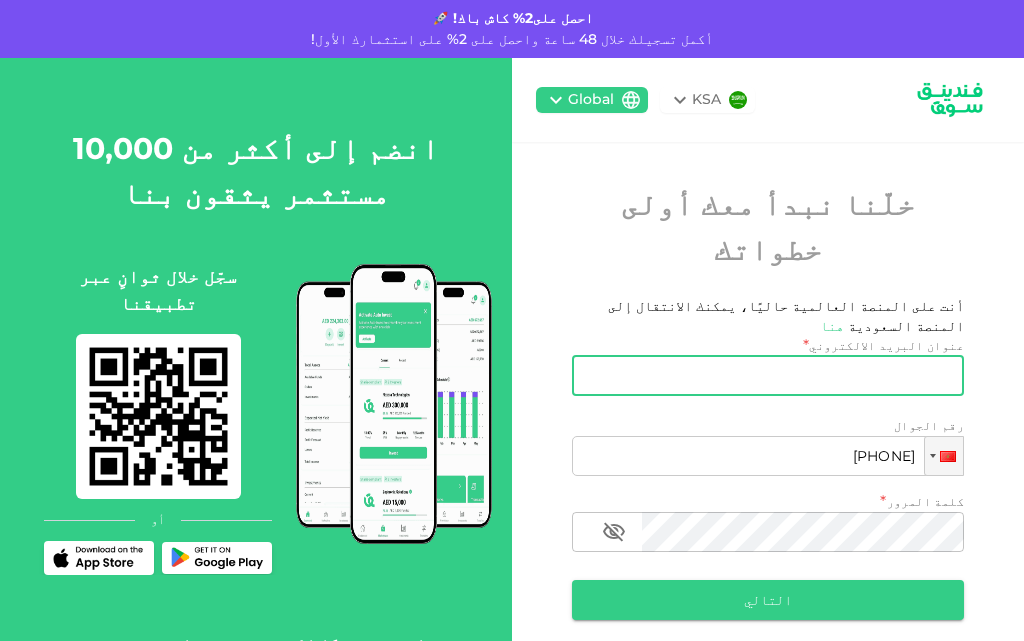 click on "عنوان البريد الالكتروني" at bounding box center (779, 376) 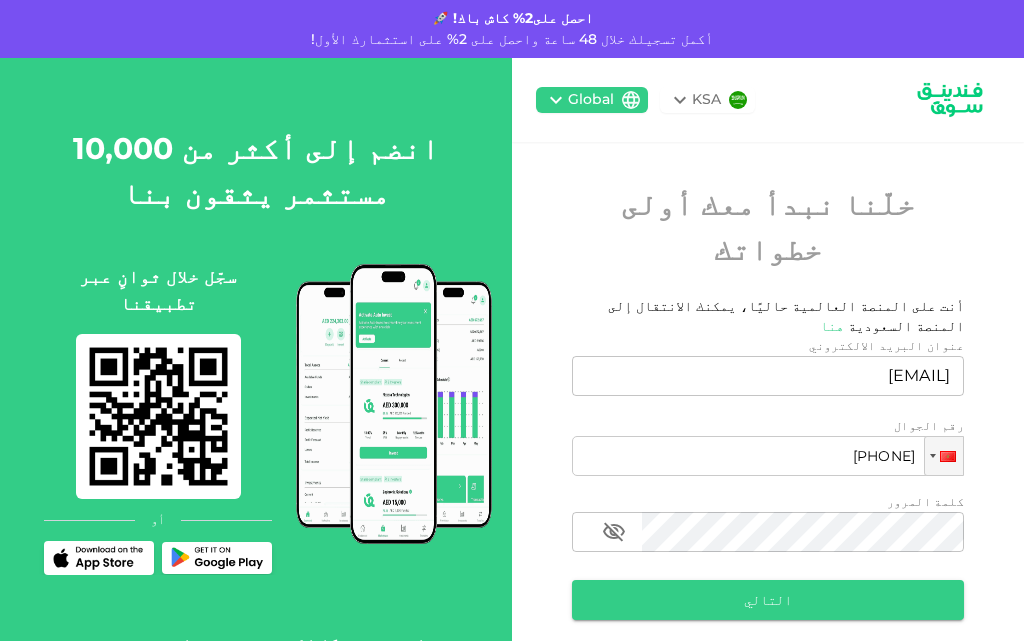 click on "KSA Global خلّنا نبدأ معك أولى خطواتك أنت على المنصة العالمية حاليًا، يمكنك الانتقال إلى المنصة السعودية هنا   عنوان البريد الالكتروني عنوان البريد الالكتروني [EMAIL] عنوان البريد الالكتروني   رقم الجوال Phone +[COUNTRY_CODE] [PHONE]   كلمة المرور كلمة المرور كلمة المرور التالي لديك حساب؟   تسجيل الدخول" at bounding box center (768, 391) 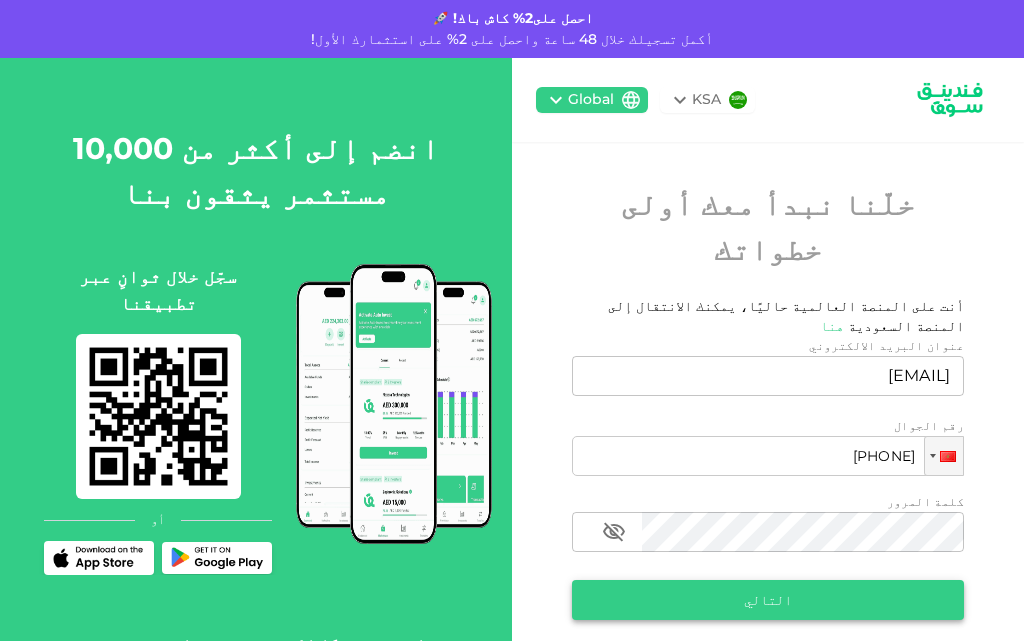 click on "التالي" at bounding box center [768, 600] 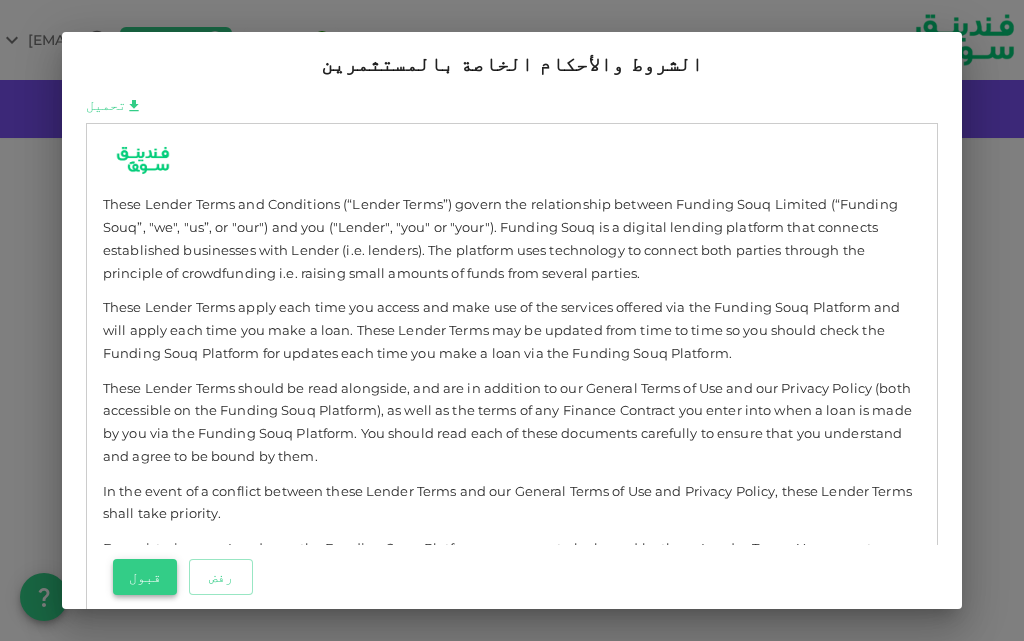 click on "قبول" at bounding box center (145, 577) 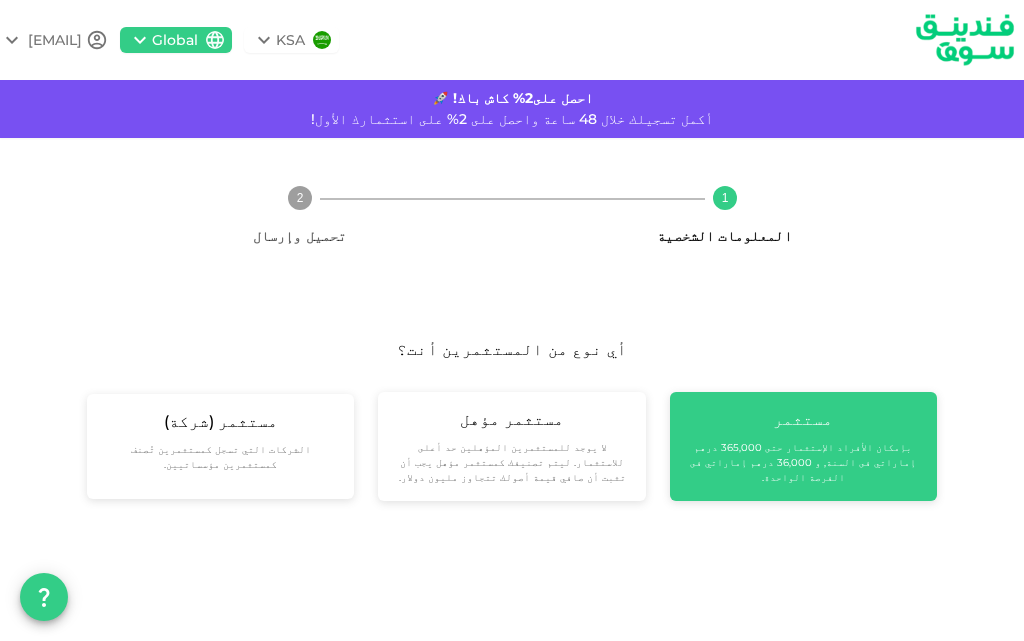 click on "بإمكان الأفراد الإستثمار حتى 365,000 درهم إماراتي فى السنة, و 36,000 درهم إماراتي فى الفرصة الواحدة." at bounding box center [803, 462] 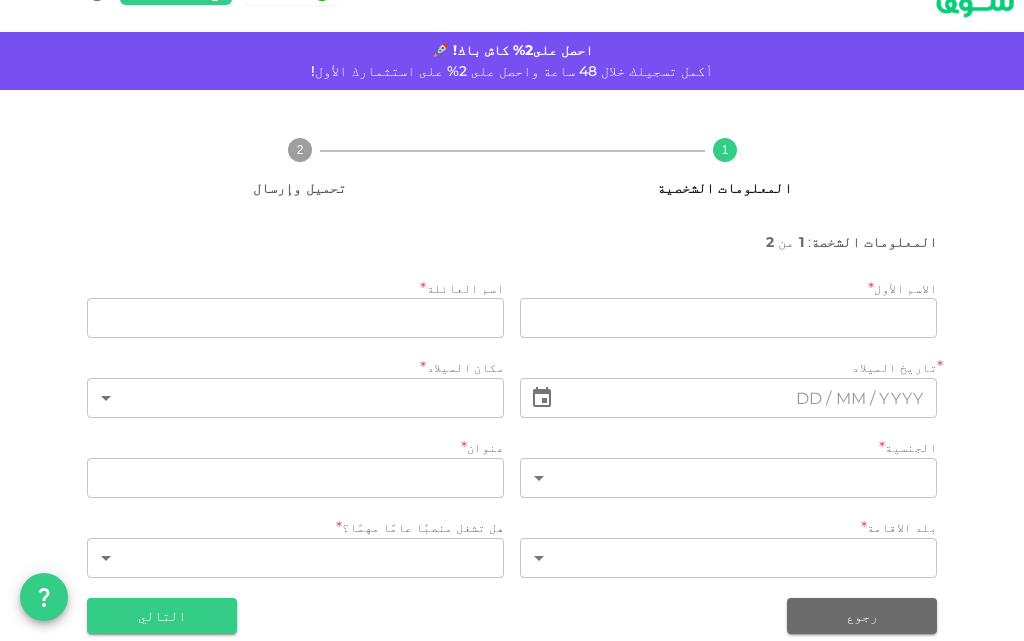 scroll, scrollTop: 73, scrollLeft: 0, axis: vertical 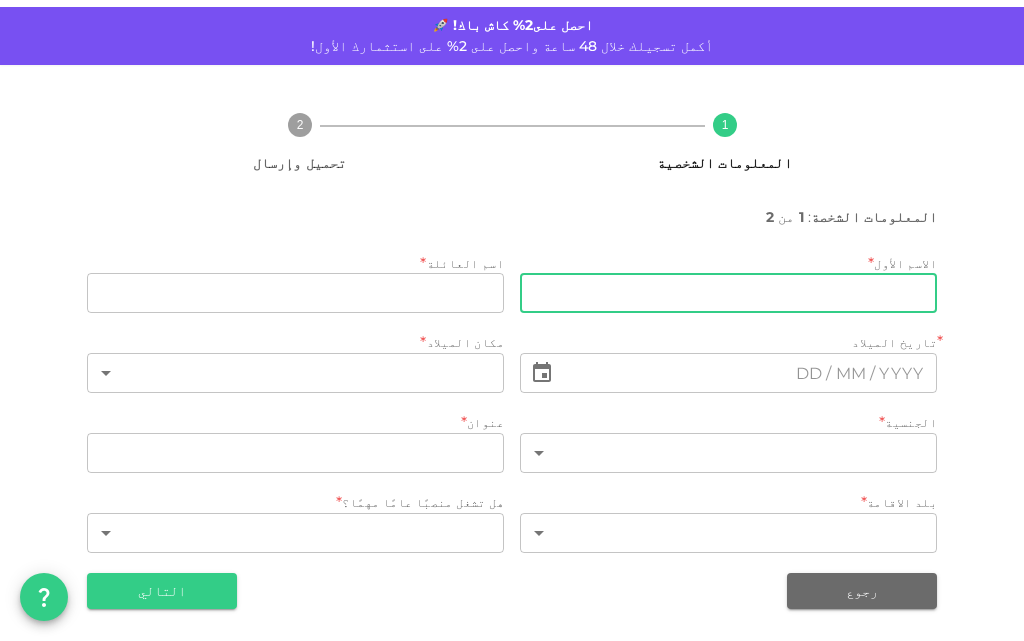 click on "firstName" at bounding box center (728, 293) 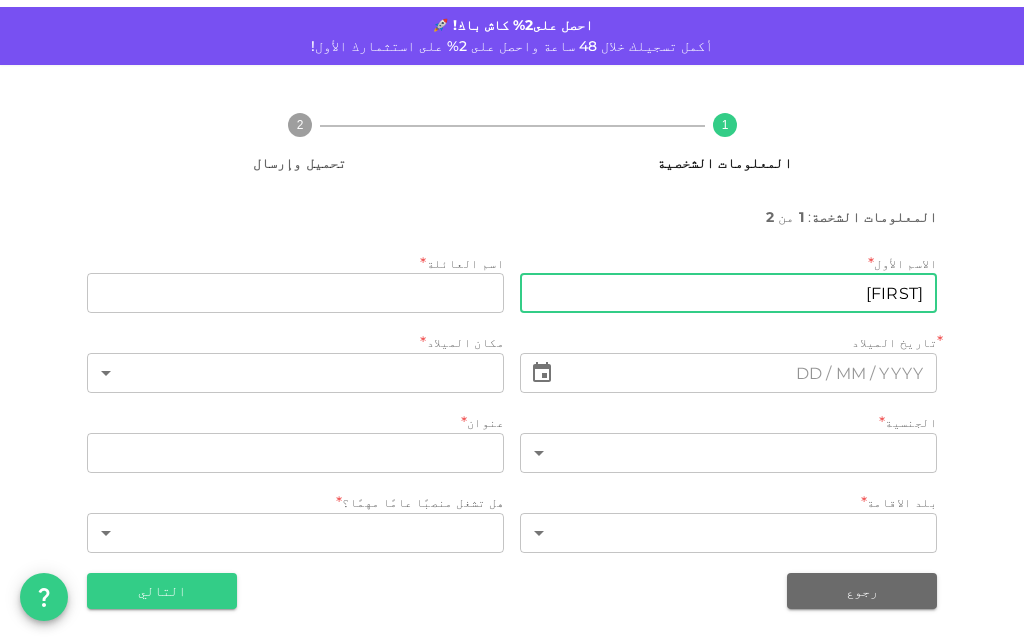 type on "[LAST]" 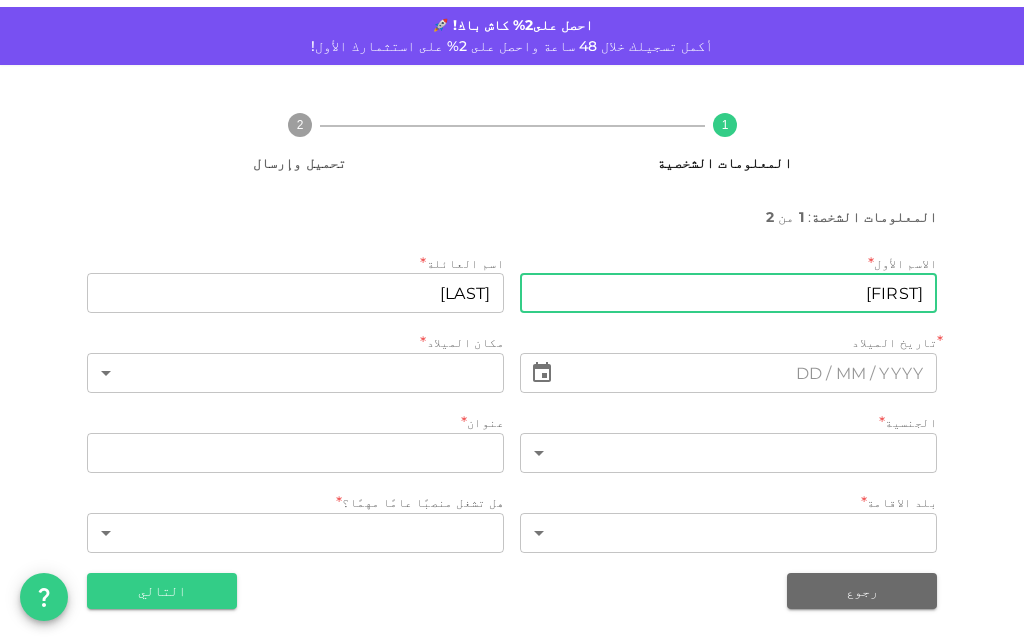 type on "[COUNTRY]" 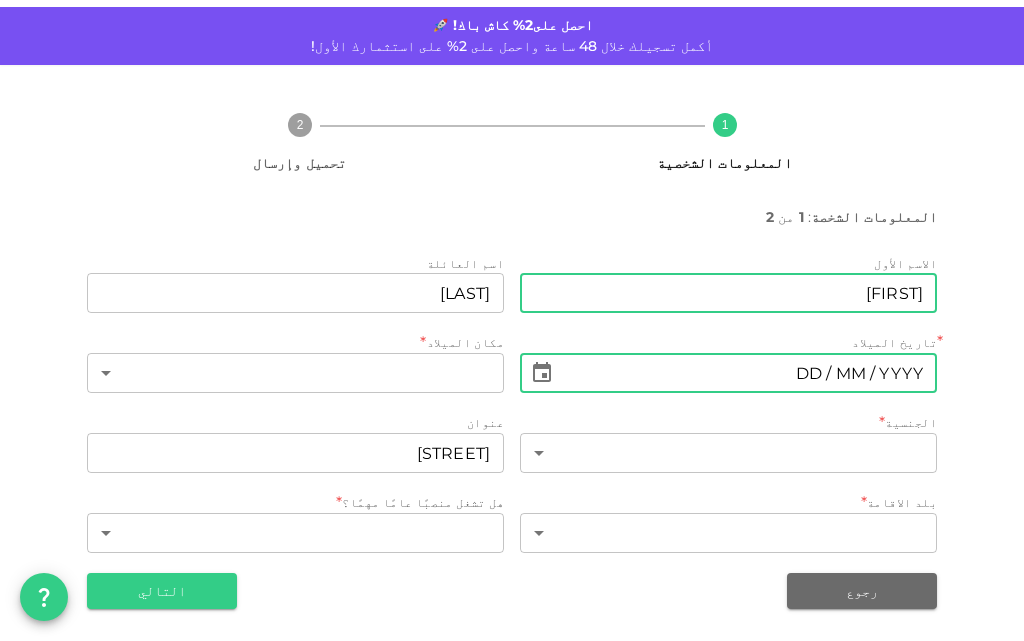 click on "⁦⁨DD⁩ / ⁨MM⁩ / ⁨YYYY⁩⁩" at bounding box center [749, 373] 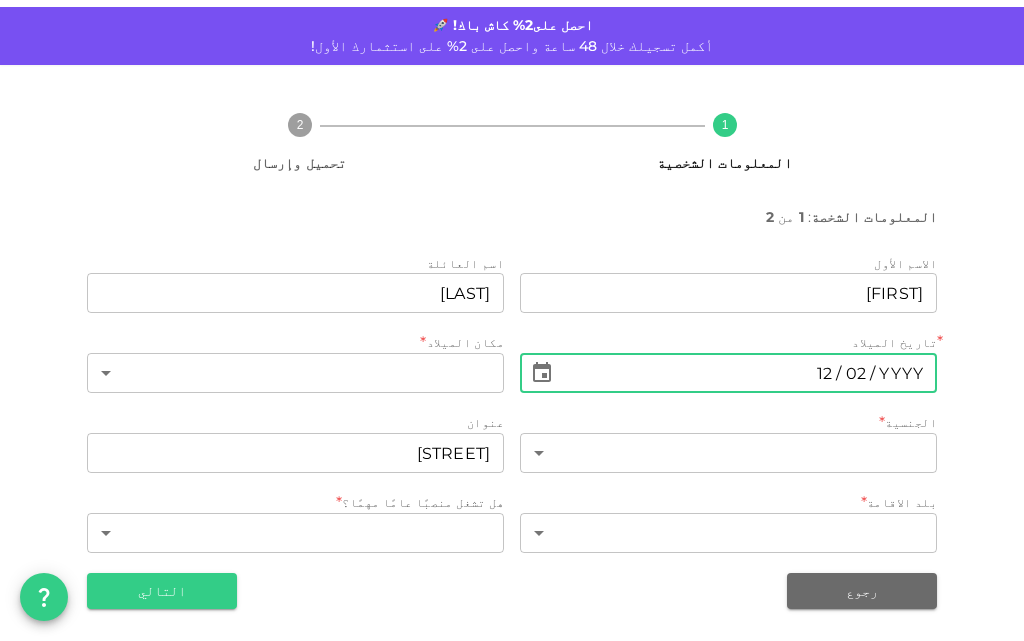 drag, startPoint x: 866, startPoint y: 371, endPoint x: 876, endPoint y: 372, distance: 10.049875 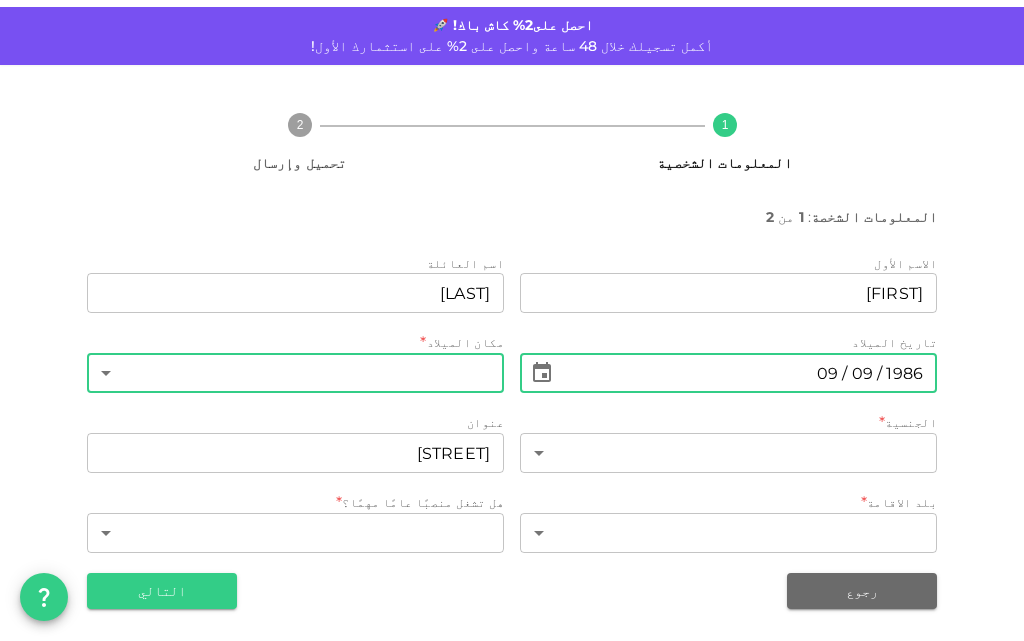 type on "⁦⁨09⁩ / ⁨09⁩ / ⁨1986⁩⁩" 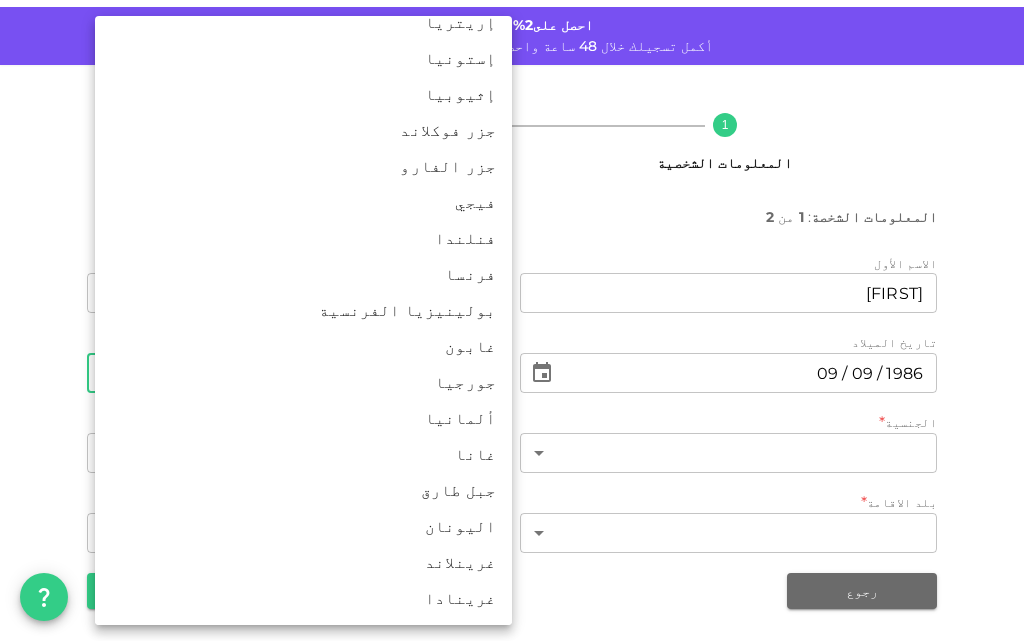 scroll, scrollTop: 2200, scrollLeft: 0, axis: vertical 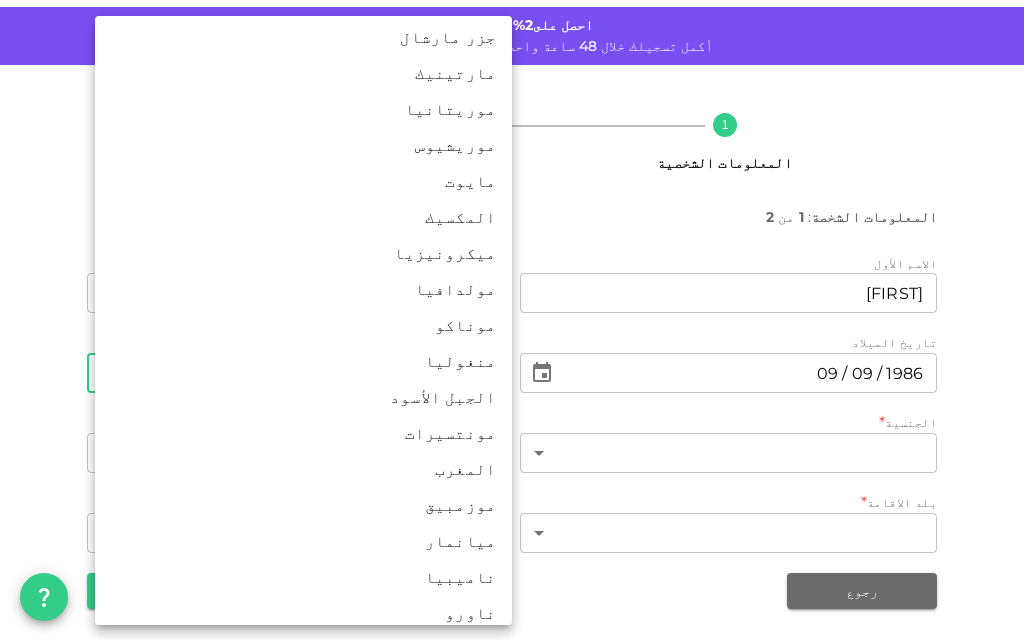 click on "المغرب" at bounding box center [303, 470] 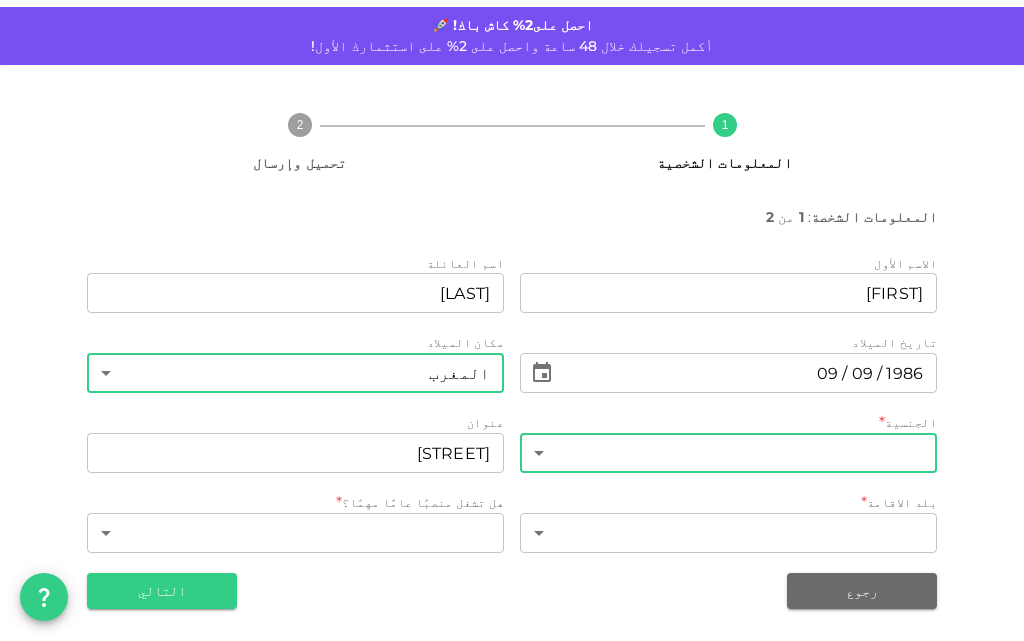 click on "KSA Global [EMAIL] احصل على2% كاش باك! 🚀 أكمل تسجيلك خلال 48 ساعة واحصل على 2% على استثمارك الأول!  1 المعلومات الشخصية 2 تحميل وإرسال   المعلومات الشخصة   :   1   من   2   الاسم الأول firstName [FIRST] firstName   اسم العائلة lastName [LAST] lastName   تاريخ الميلاد ⁦⁨09⁩ / ⁨09⁩ / ⁨1986⁩⁩ ​   مكان الميلاد [COUNTRY] 131 ​   الجنسية * ​ [COUNTRY] ​   ‏عنوان address [STREET] address   بلد الاقامة * ​ ​   هل تشغل منصبًا عامًا مهمًا؟ * ​ ​ رجوع التالي مهتم بالاستثمار في السعودية؟ انتقل إلى منصتنا السعودية للاستثمار في فرصنا المحلية سجل هنا
Texte d'origine Évaluez cette traduction Votre avis nous aidera à améliorer Google Traduction" at bounding box center (512, 320) 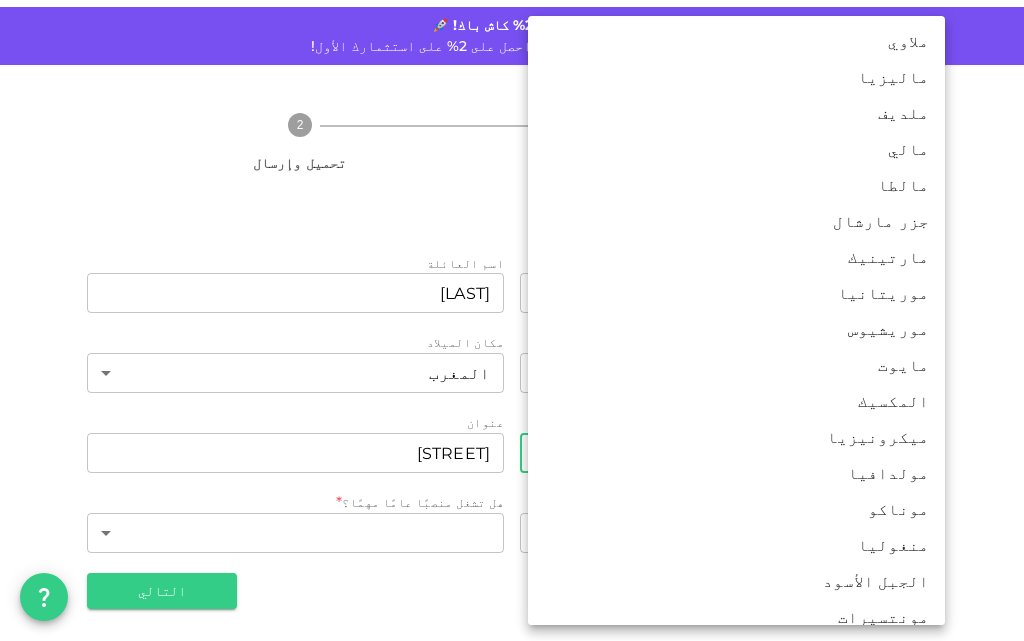scroll, scrollTop: 4300, scrollLeft: 0, axis: vertical 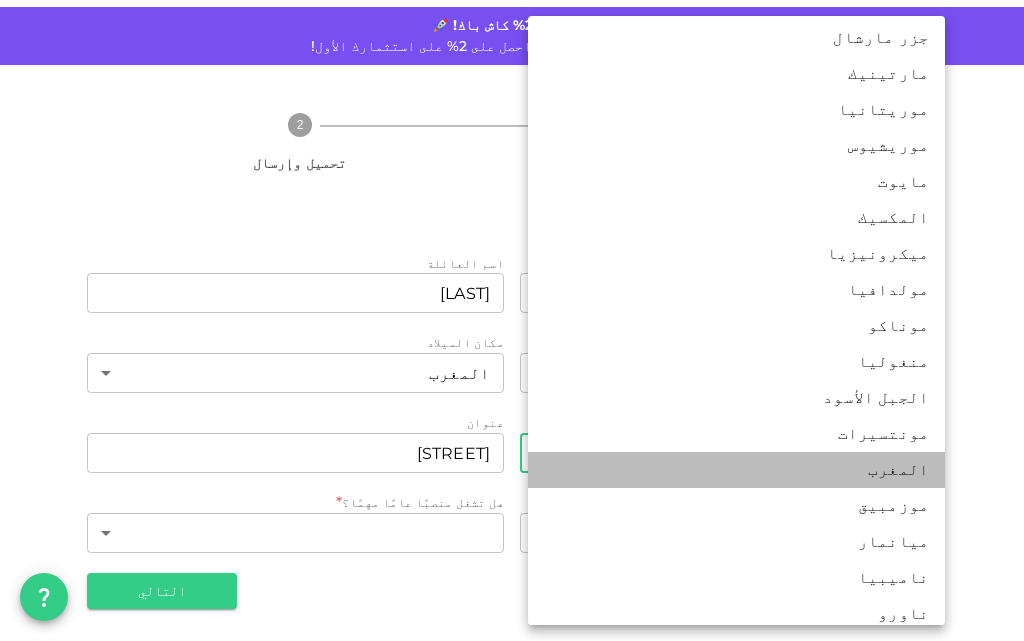 click on "المغرب" at bounding box center [736, 470] 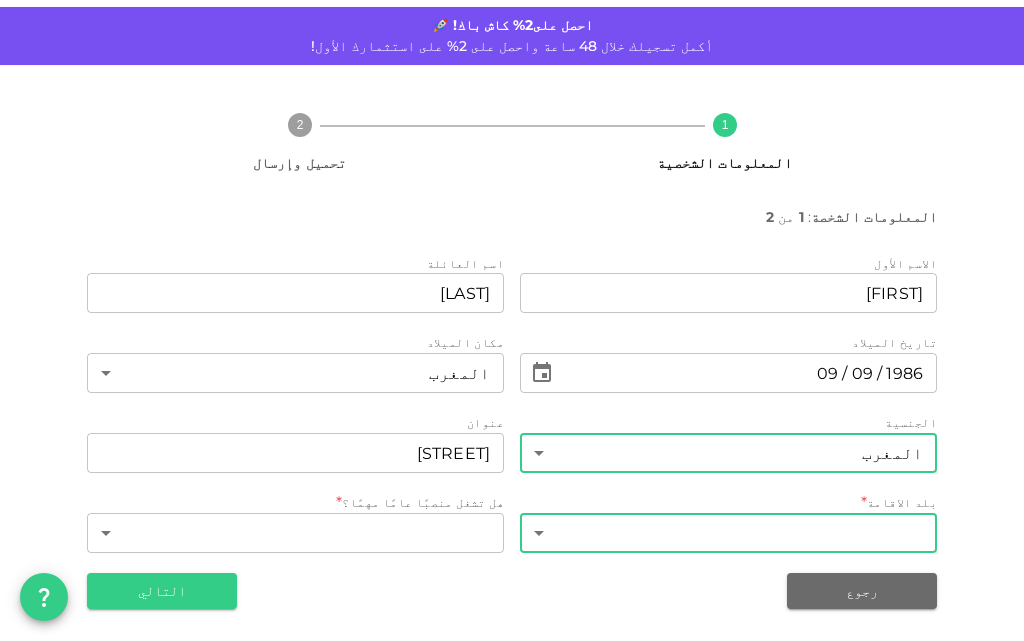 click on "KSA Global [EMAIL] احصل على2% كاش باك! 🚀 أكمل تسجيلك خلال 48 ساعة واحصل على 2% على استثمارك الأول!  1 المعلومات الشخصية 2 تحميل وإرسال   المعلومات الشخصة   :   1   من   2   الاسم الأول firstName [FIRST] firstName   اسم العائلة lastName [LAST] lastName   تاريخ الميلاد ⁦⁨09⁩ / ⁨09⁩ / ⁨1986⁩⁩ ​   مكان الميلاد [COUNTRY] 131 ​   الجنسية [COUNTRY] 131 ​   ‏عنوان address [STREET] address   بلد الاقامة * ​ ​   هل تشغل منصبًا عامًا مهمًا؟ * ​ ​ رجوع التالي مهتم بالاستثمار في السعودية؟ انتقل إلى منصتنا السعودية للاستثمار في فرصنا المحلية سجل هنا
Texte d'origine Évaluez cette traduction Votre avis nous aidera à améliorer Google Traduction" at bounding box center [512, 320] 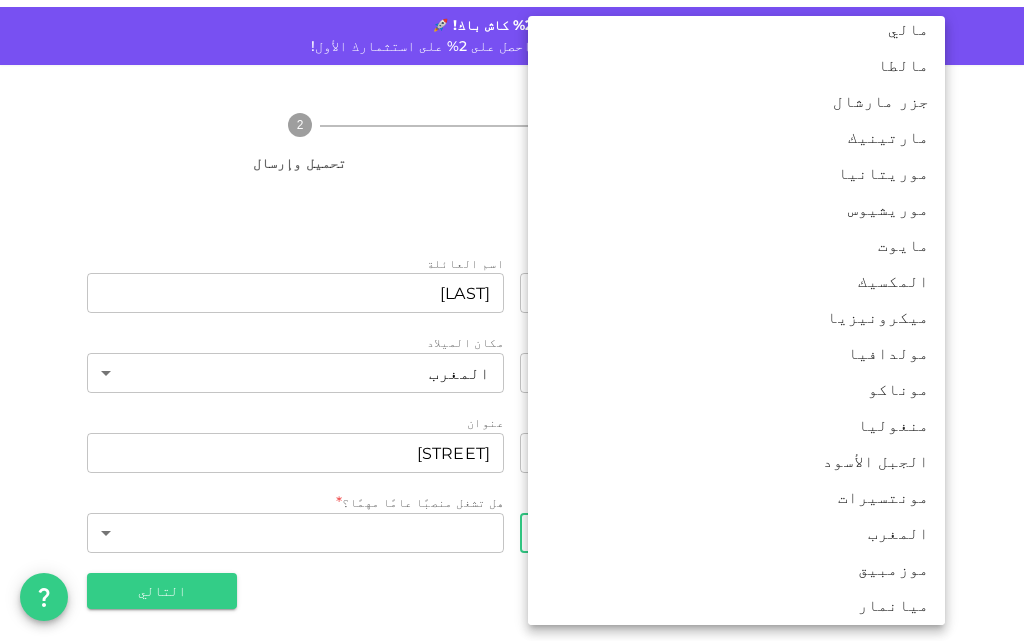 scroll, scrollTop: 4400, scrollLeft: 0, axis: vertical 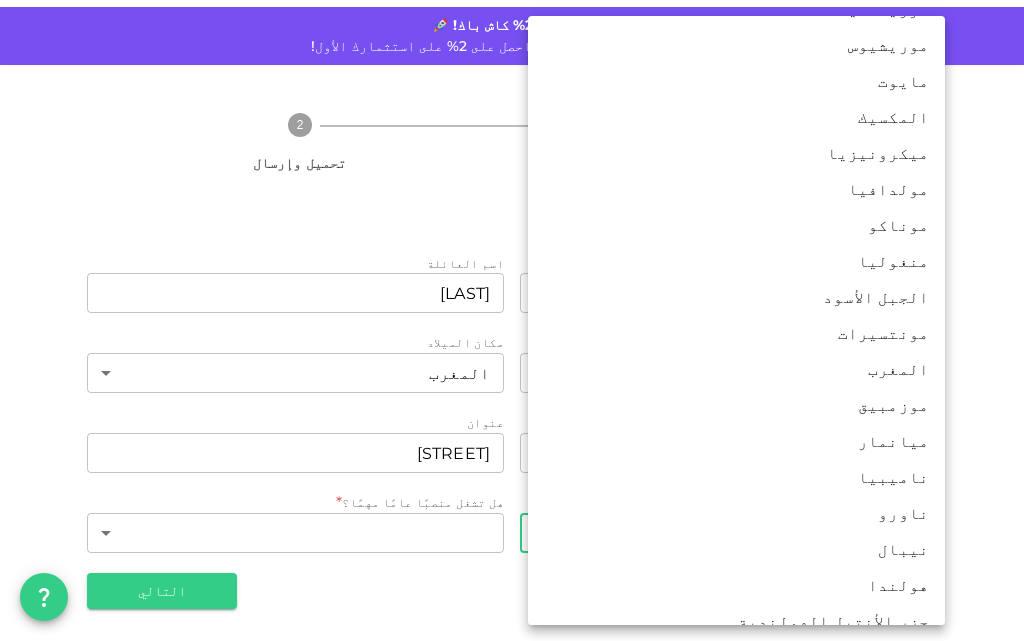 click on "المغرب" at bounding box center (736, 370) 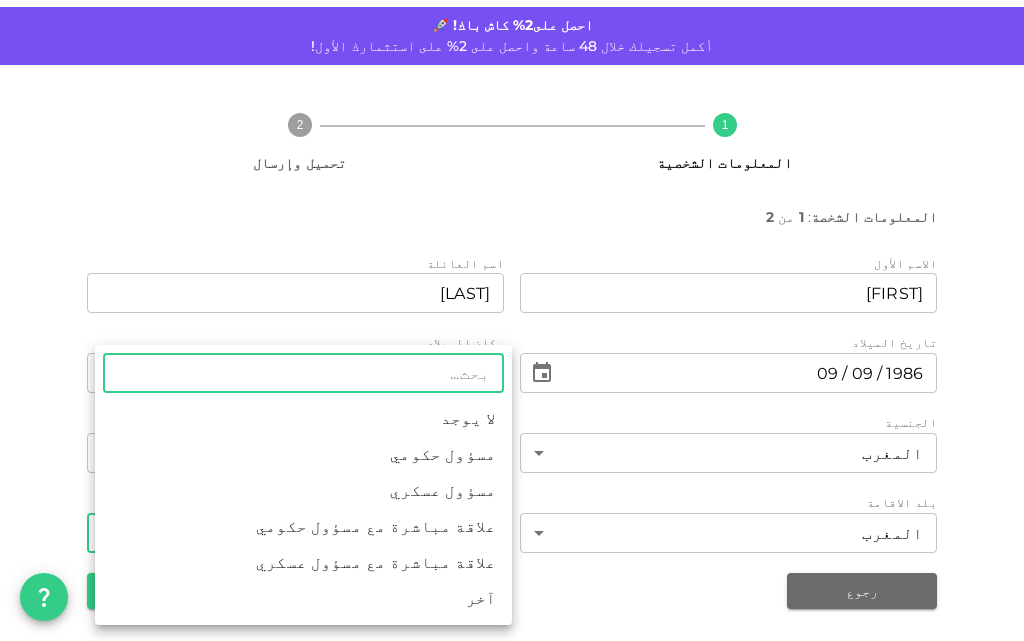 click on "KSA Global [EMAIL] احصل على2% كاش باك! 🚀 أكمل تسجيلك خلال 48 ساعة واحصل على 2% على استثمارك الأول!  1 المعلومات الشخصية 2 تحميل وإرسال   المعلومات الشخصة   :   1   من   2   الاسم الأول firstName [FIRST] firstName   اسم العائلة lastName [LAST] lastName   تاريخ الميلاد ⁦⁨09⁩ / ⁨09⁩ / ⁨1986⁩⁩ ​   مكان الميلاد [COUNTRY] 131 ​   الجنسية [COUNTRY] 131 ​   ‏عنوان address [STREET] address   بلد الاقامة [COUNTRY] 131 ​   هل تشغل منصبًا عامًا مهمًا؟ * ​ ​ رجوع التالي مهتم بالاستثمار في السعودية؟ انتقل إلى منصتنا السعودية للاستثمار في فرصنا المحلية سجل هنا
Texte d'origine Évaluez cette traduction Votre avis nous aidera à améliorer Google Traduction ​ آخر" at bounding box center [512, 320] 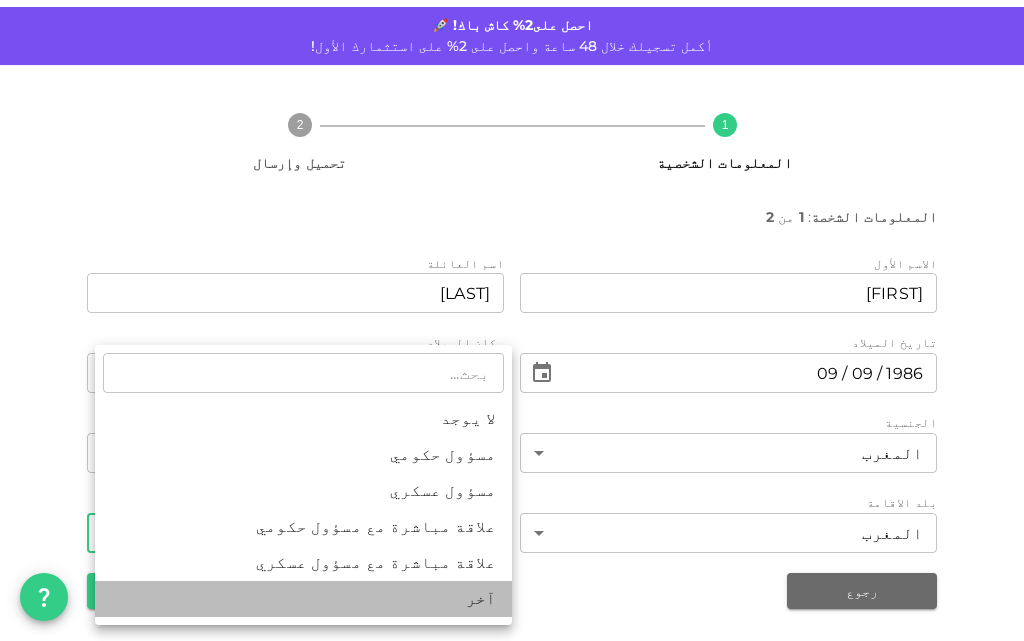 click on "آخر" at bounding box center (303, 599) 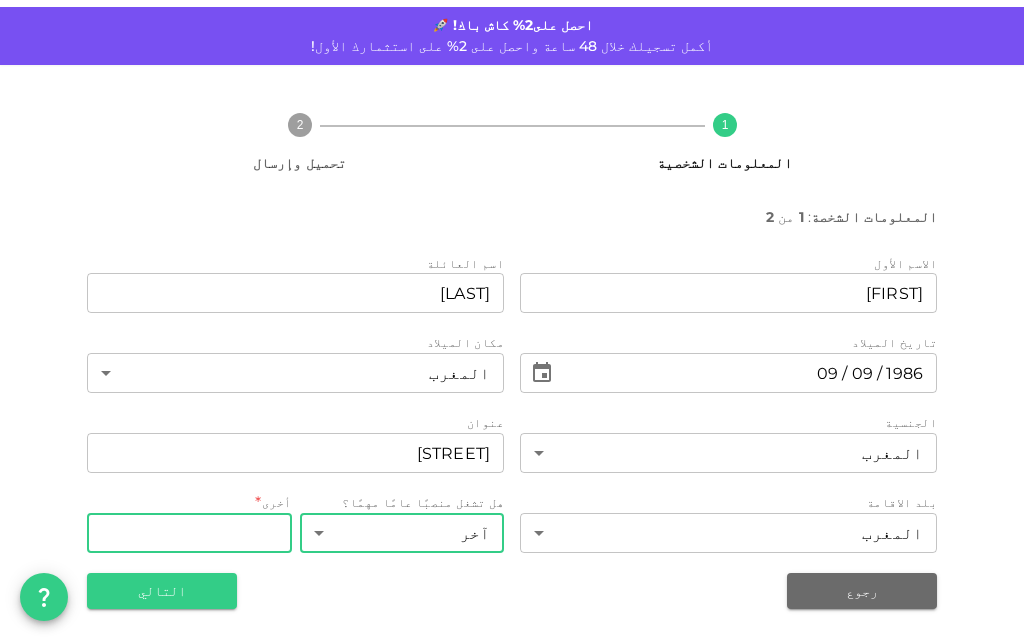 click on "أخرى" at bounding box center (189, 533) 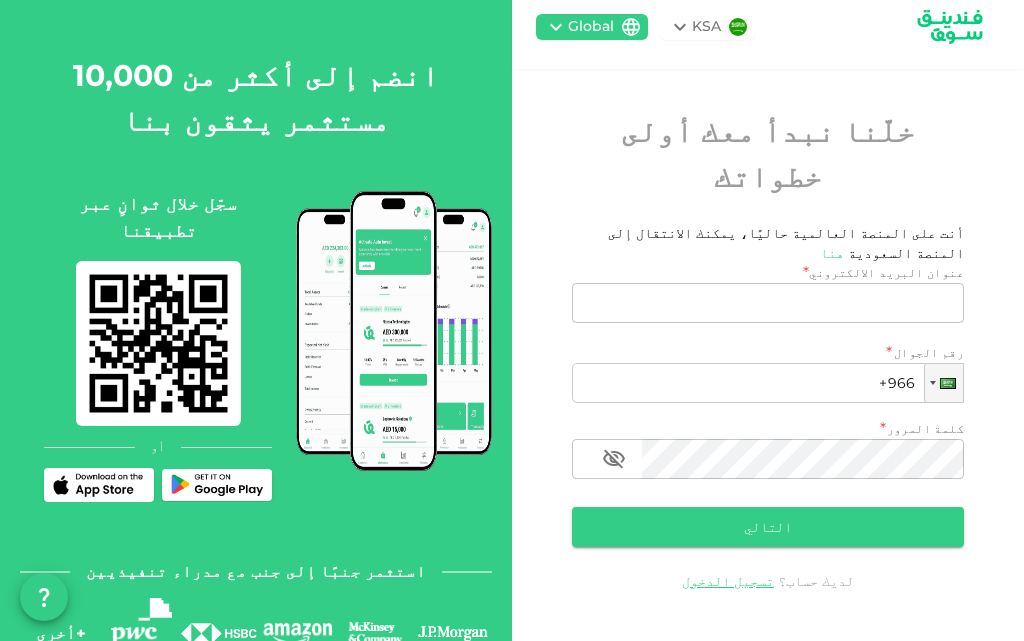 scroll, scrollTop: 0, scrollLeft: 0, axis: both 